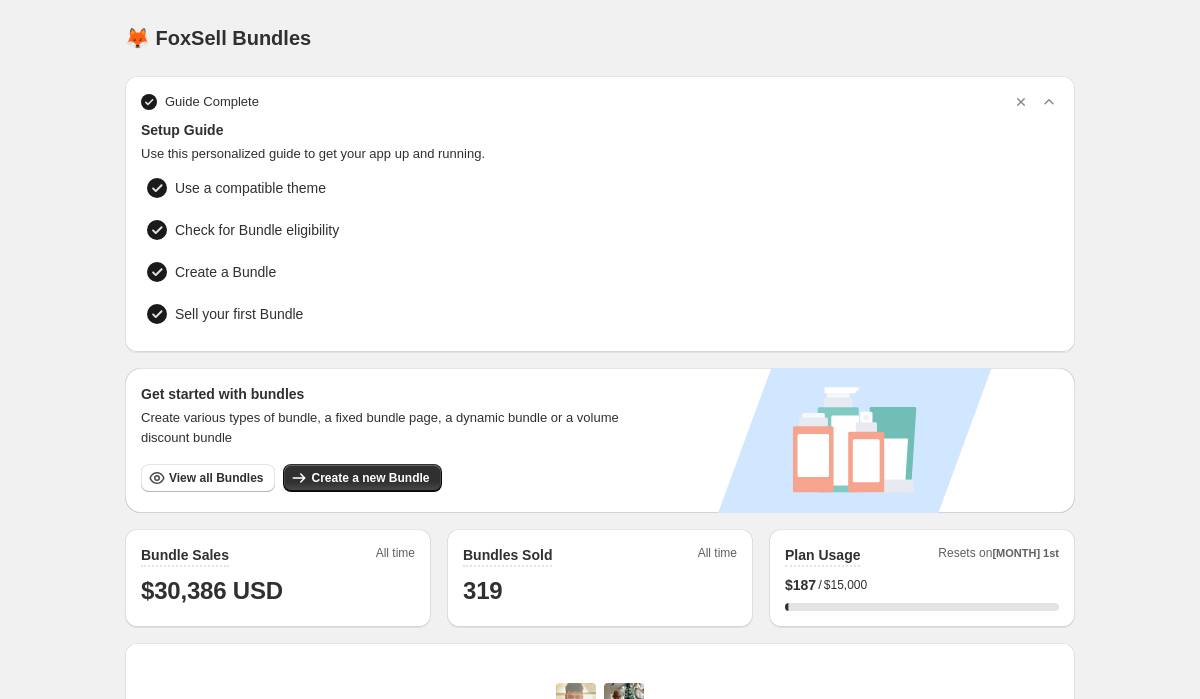 scroll, scrollTop: 0, scrollLeft: 0, axis: both 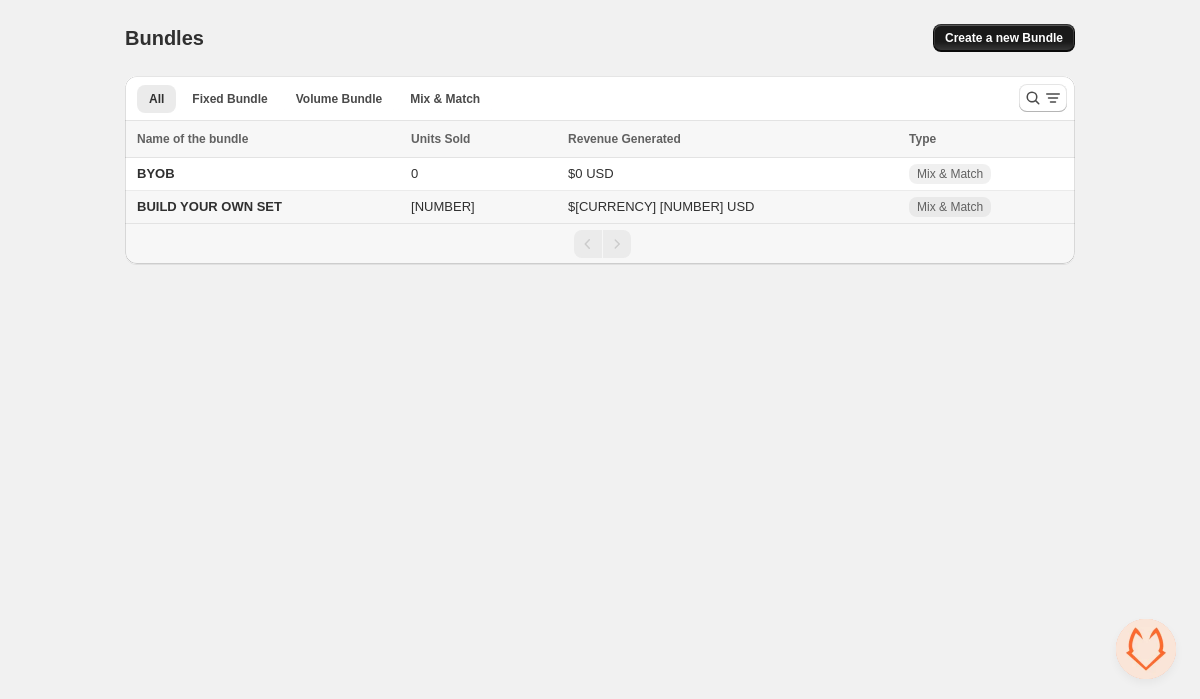 click on "Create a new Bundle" at bounding box center [1004, 38] 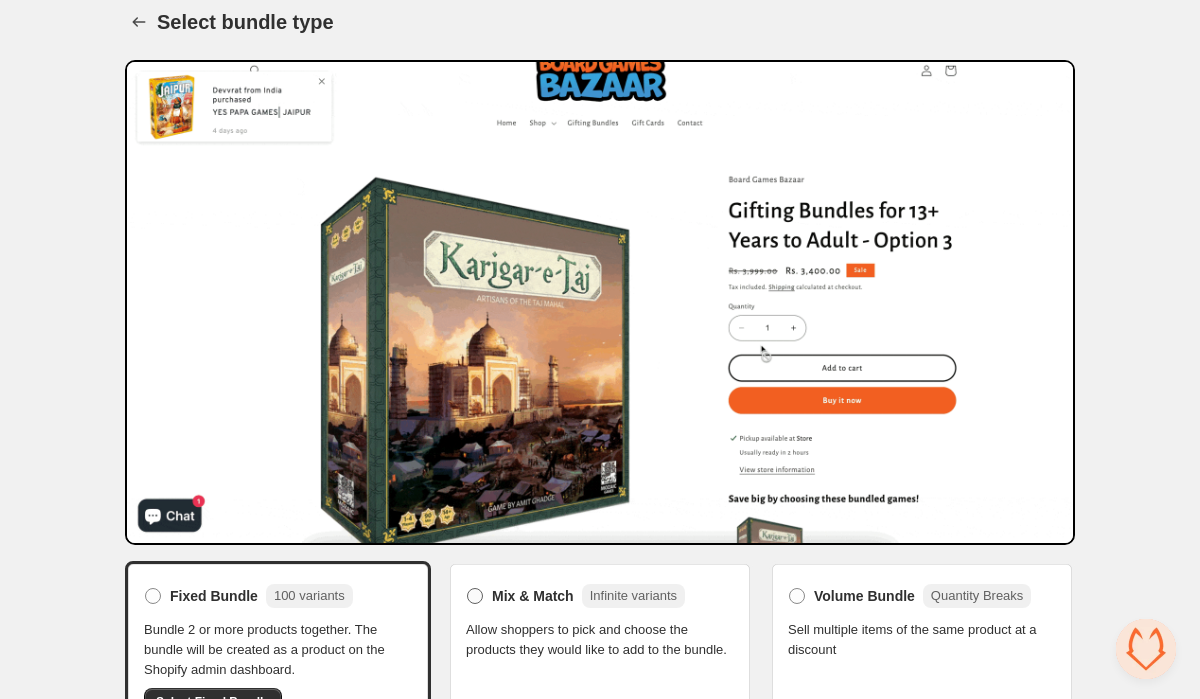 scroll, scrollTop: 22, scrollLeft: 0, axis: vertical 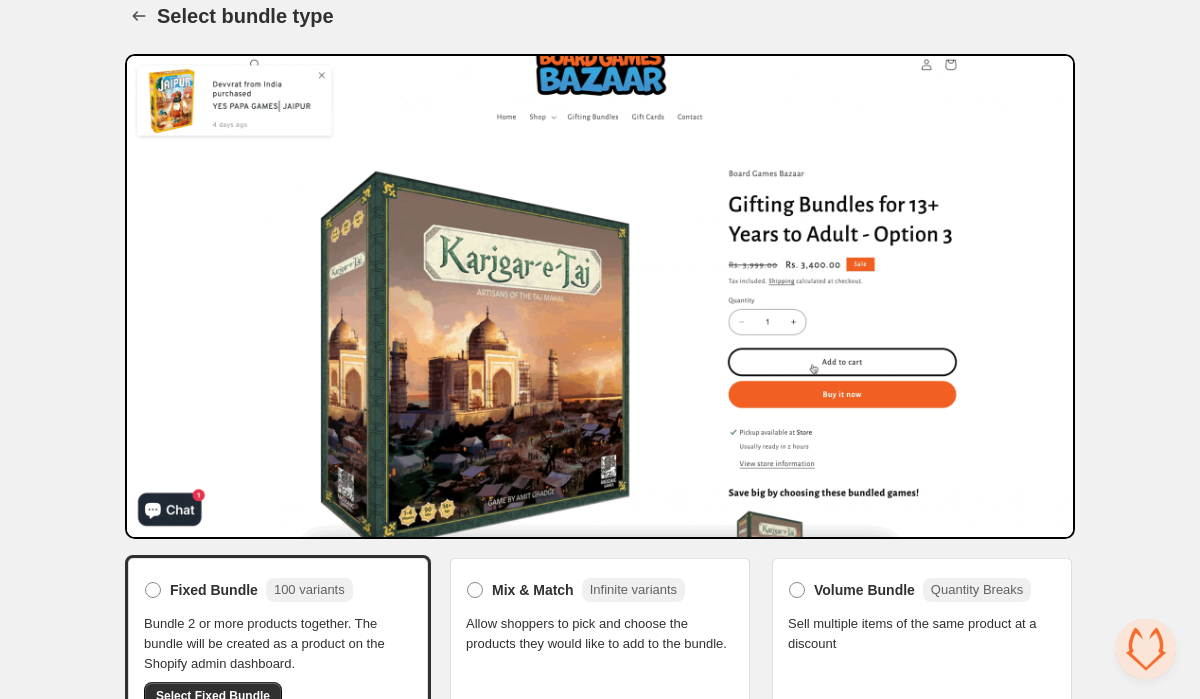click on "Allow shoppers to pick and choose the products they would like to add to the bundle." at bounding box center (278, 644) 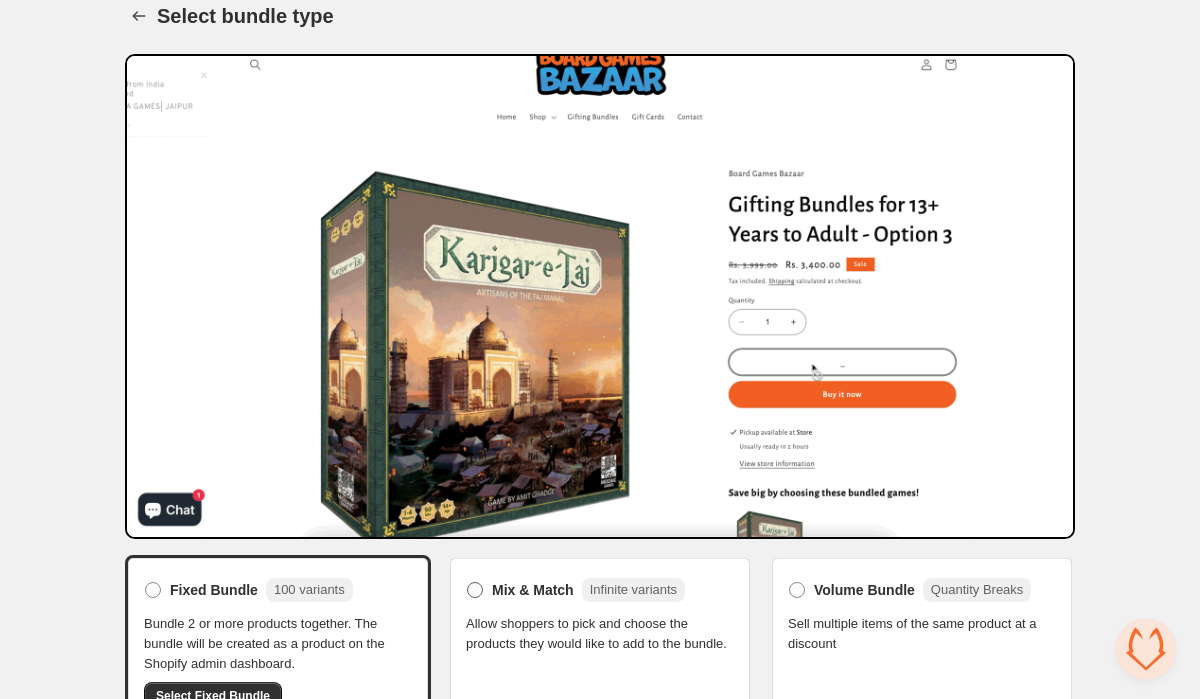 click on "Mix & Match" at bounding box center (533, 590) 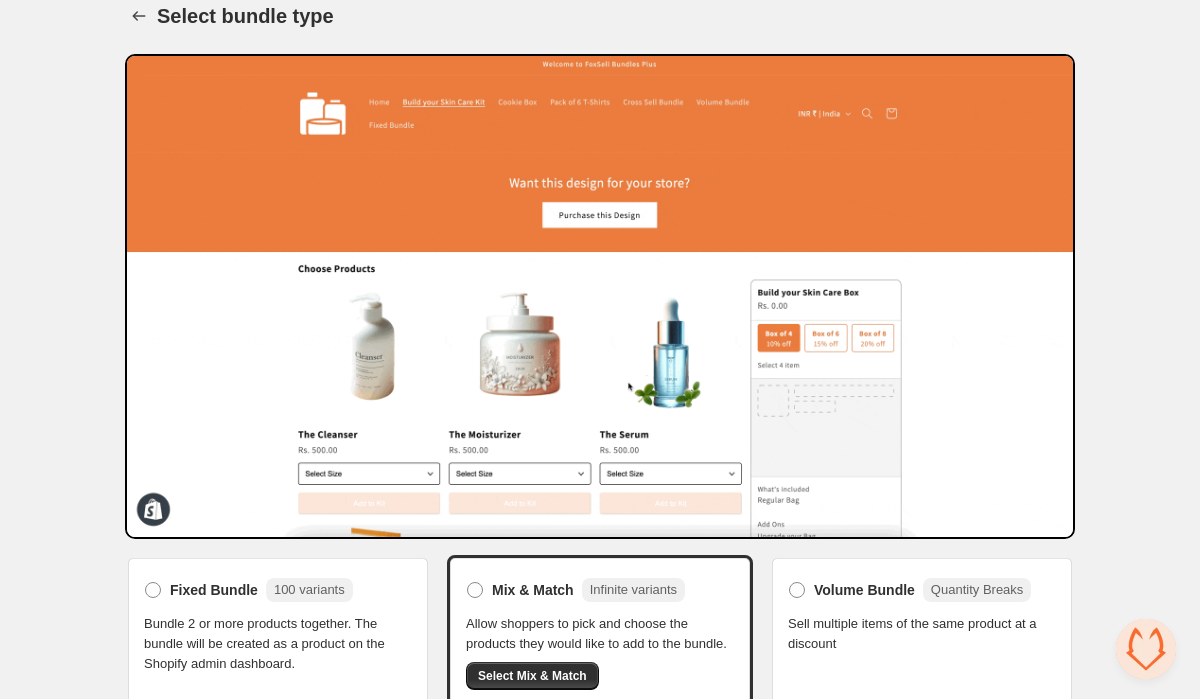 scroll, scrollTop: 64, scrollLeft: 0, axis: vertical 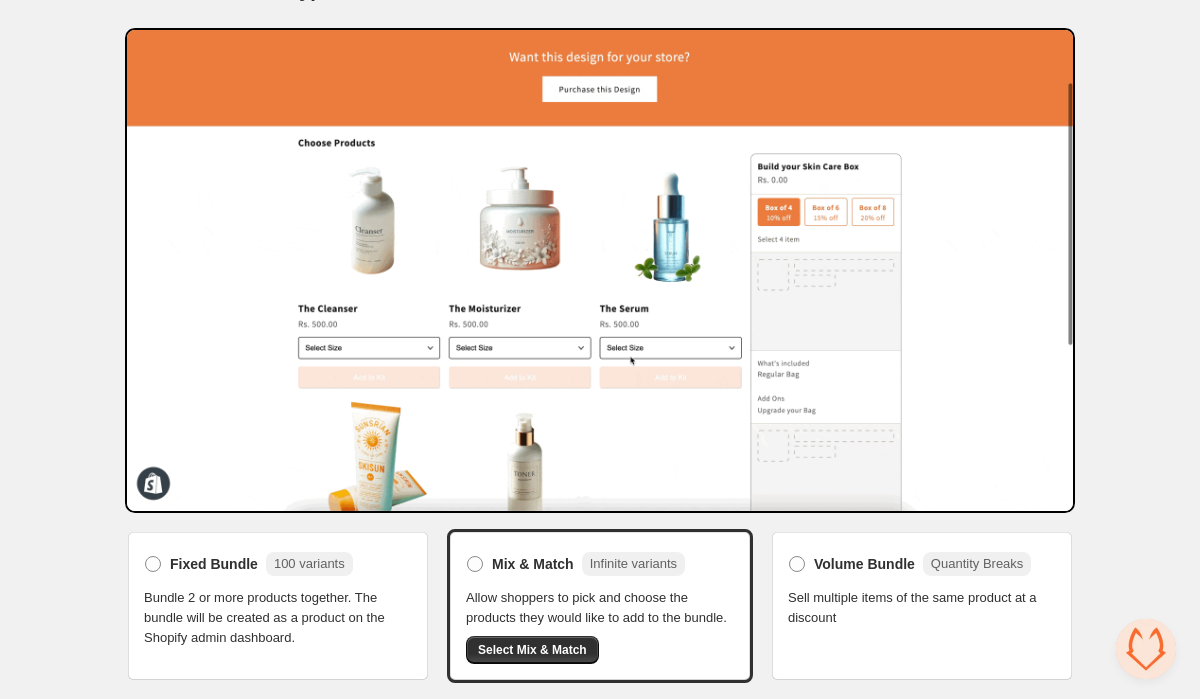 click on "Bundle 2 or more products together. The bundle will be created as a product on the Shopify admin dashboard." at bounding box center [278, 618] 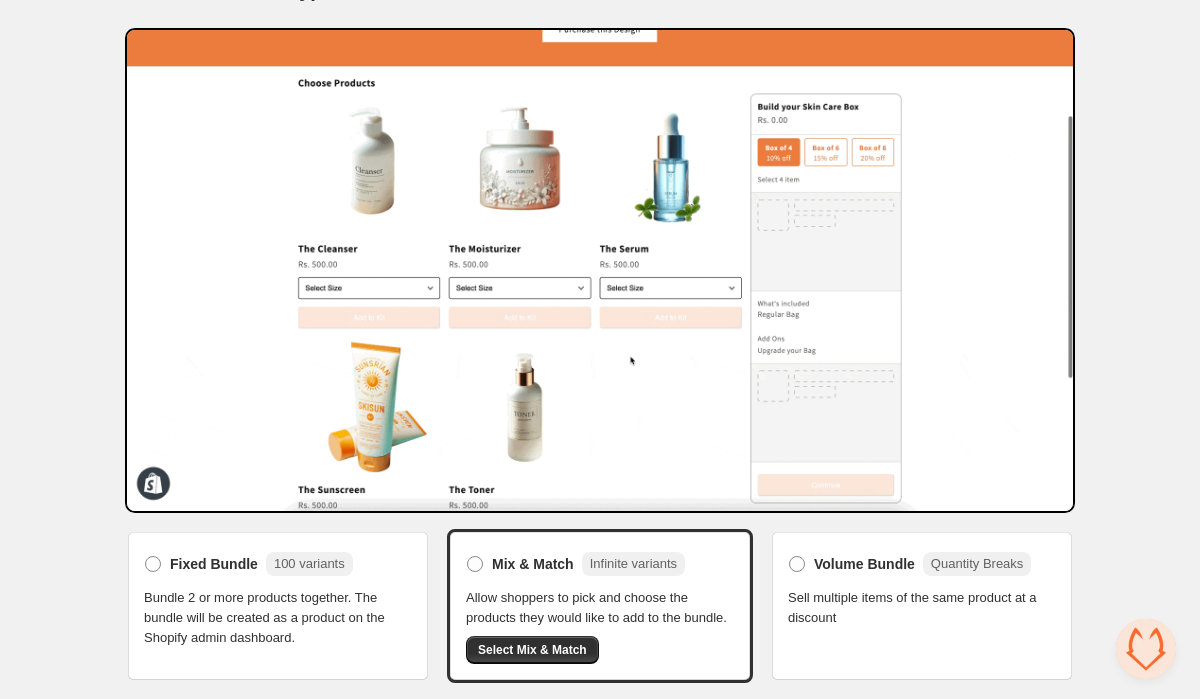 click on "Bundle 2 or more products together. The bundle will be created as a product on the Shopify admin dashboard." at bounding box center [278, 618] 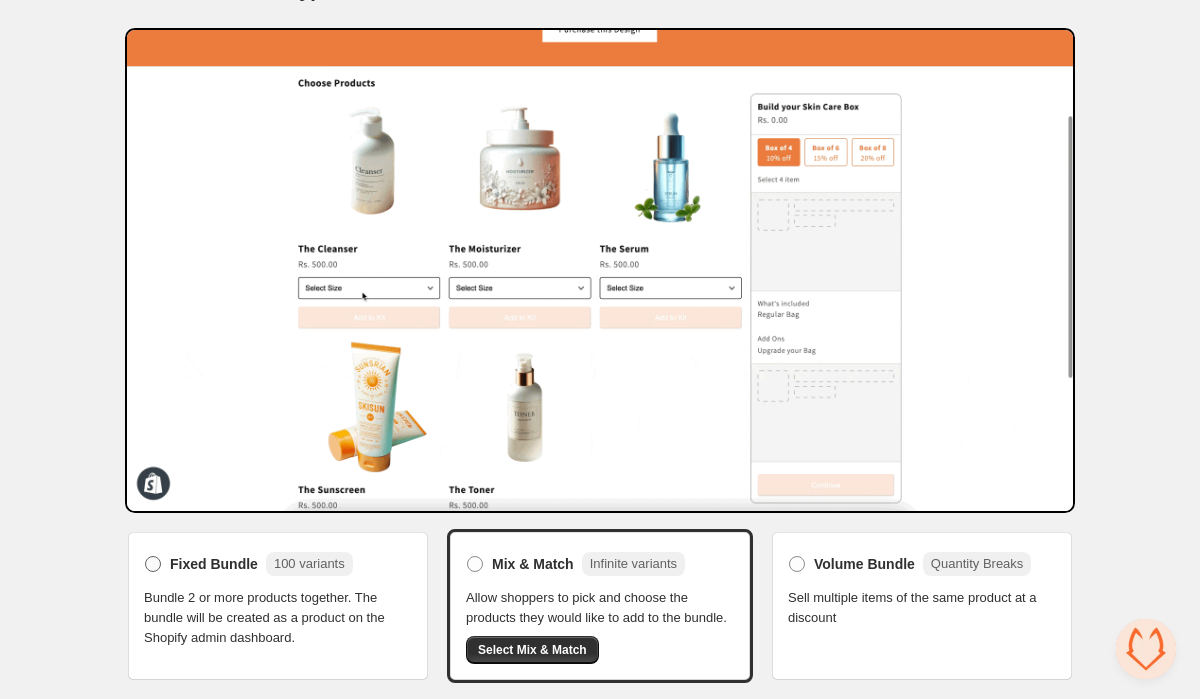 click on "Fixed Bundle" at bounding box center (214, 564) 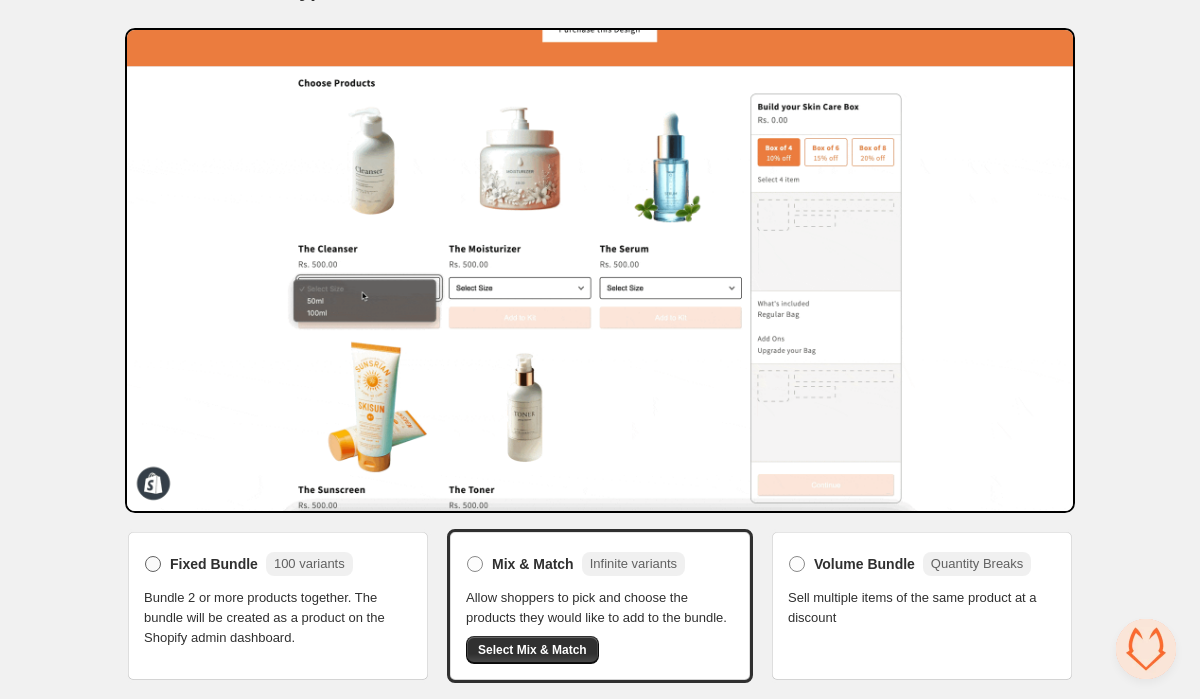 scroll, scrollTop: 64, scrollLeft: 0, axis: vertical 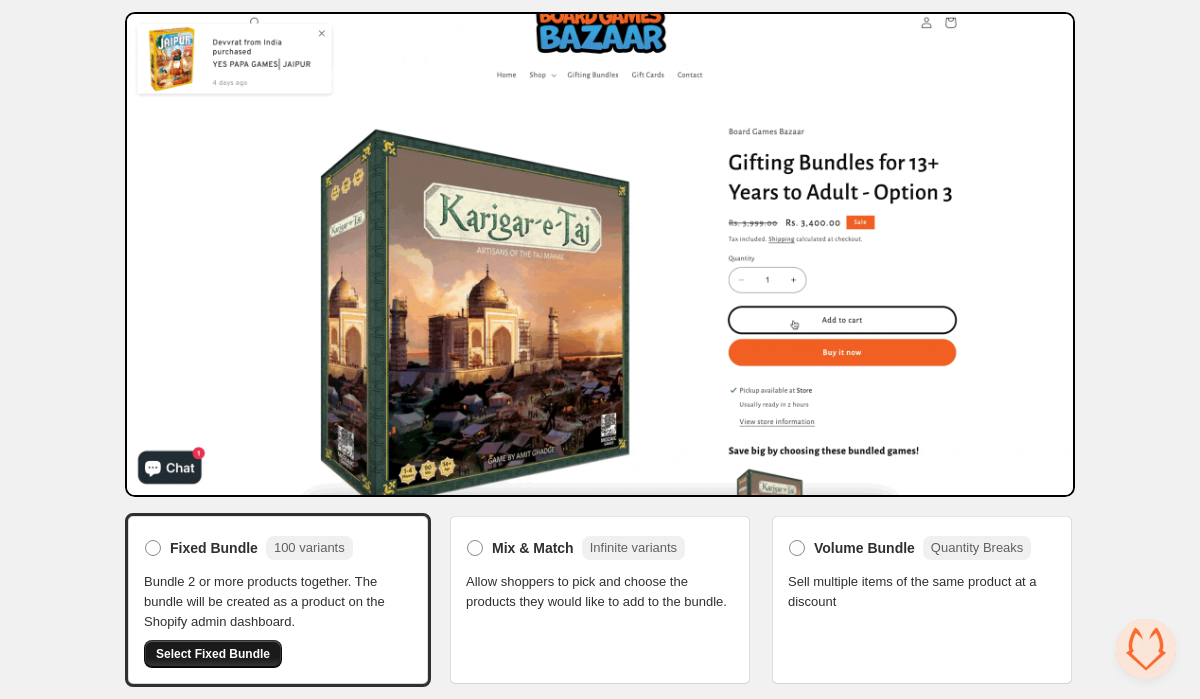 click on "Select Fixed Bundle" at bounding box center (213, 654) 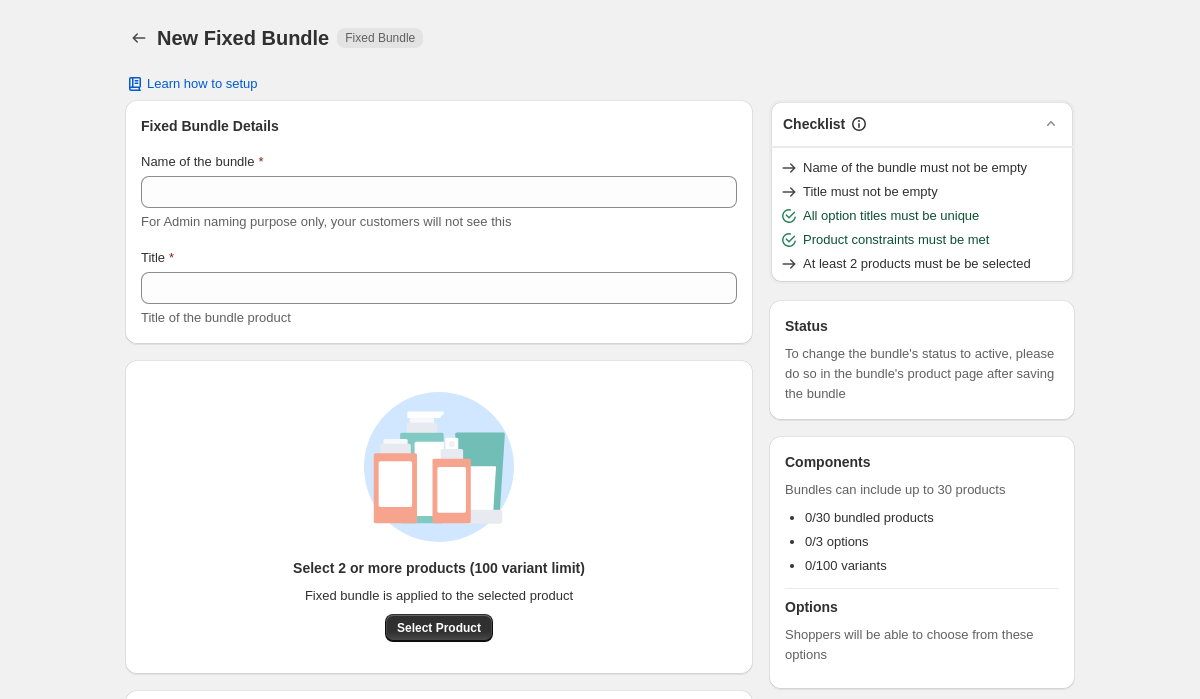 scroll, scrollTop: 0, scrollLeft: 0, axis: both 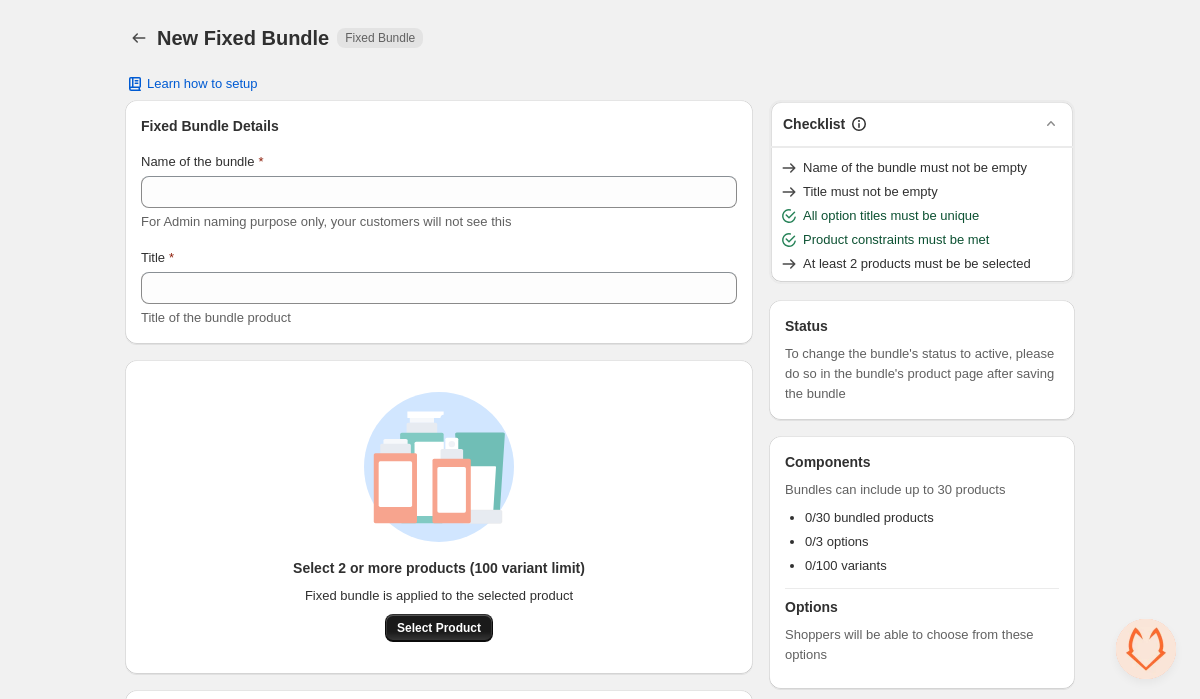 click on "Select Product" at bounding box center (439, 628) 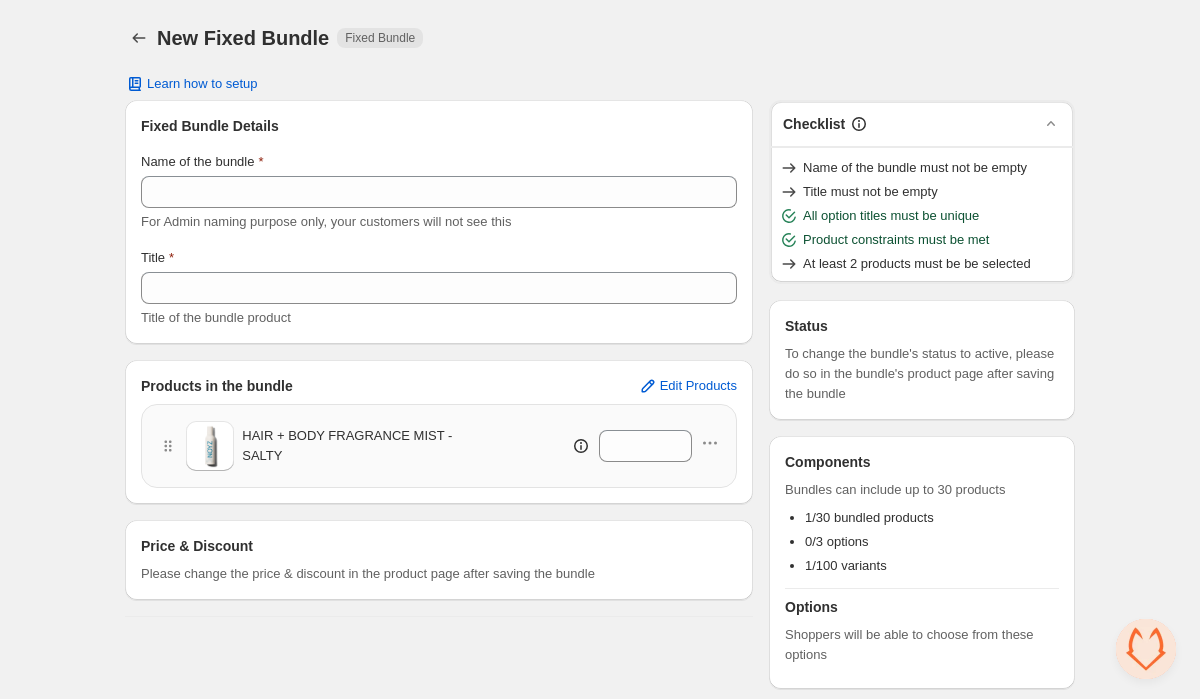click on "HAIR + BODY FRAGRANCE MIST - SALTY *" at bounding box center (439, 446) 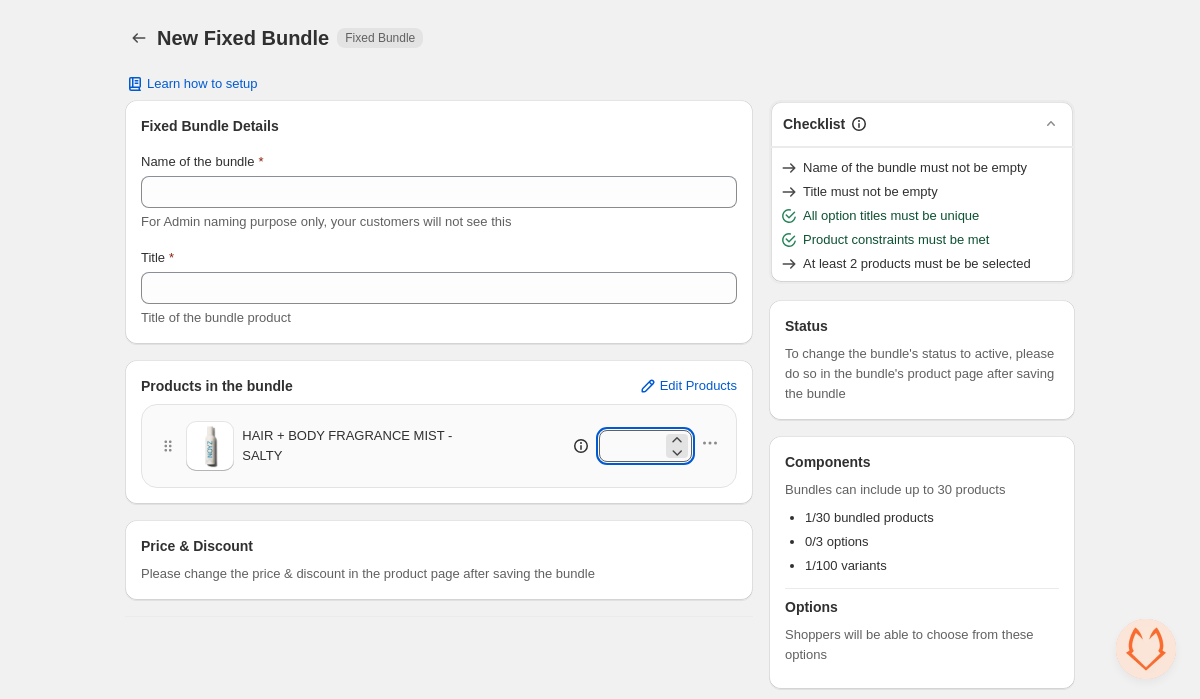 click on "*" at bounding box center (630, 446) 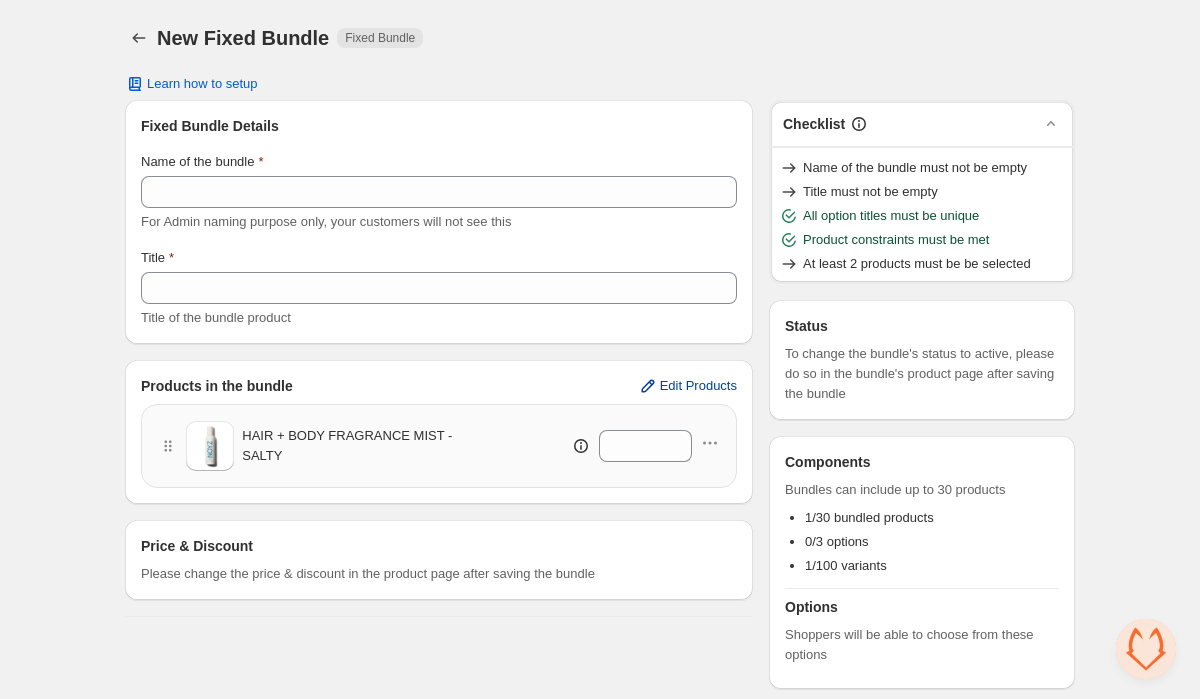 click on "Edit Products" at bounding box center (698, 386) 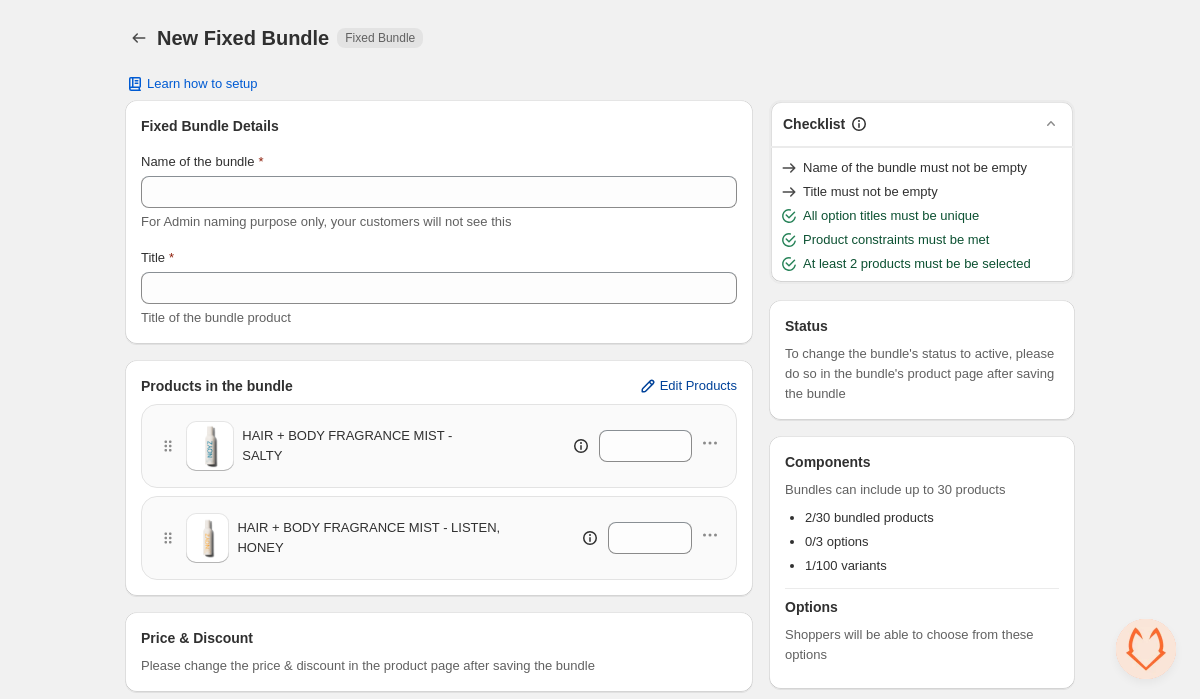 scroll, scrollTop: 26, scrollLeft: 0, axis: vertical 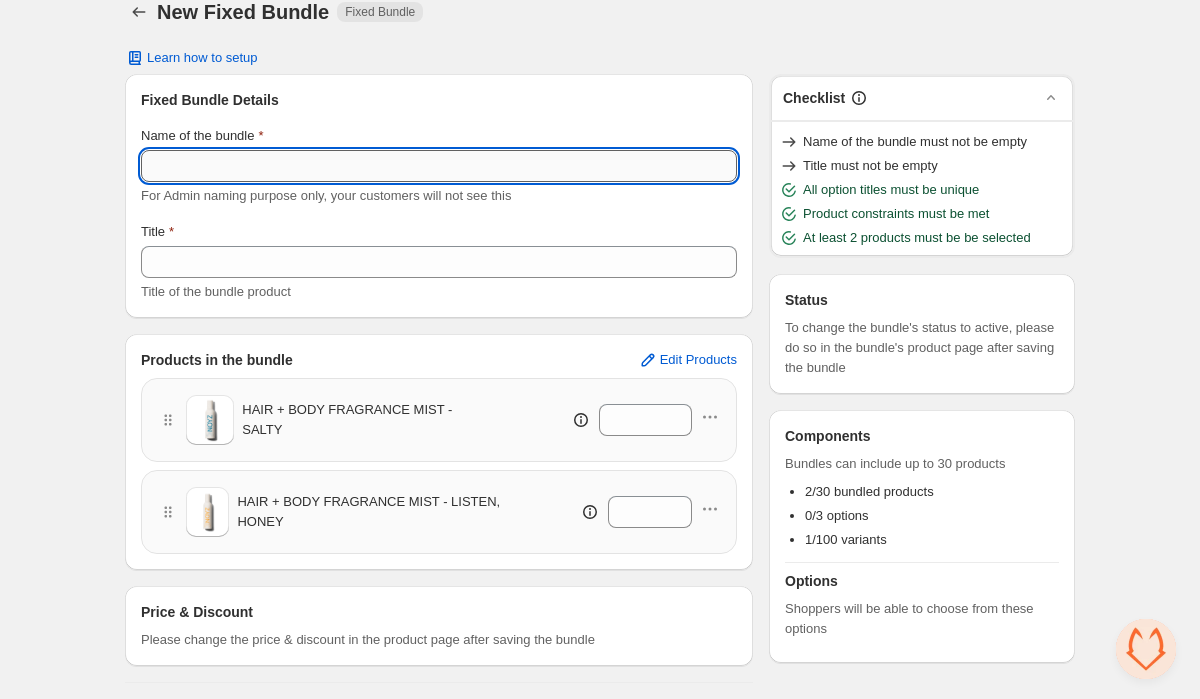 click on "Name of the bundle" at bounding box center (439, 166) 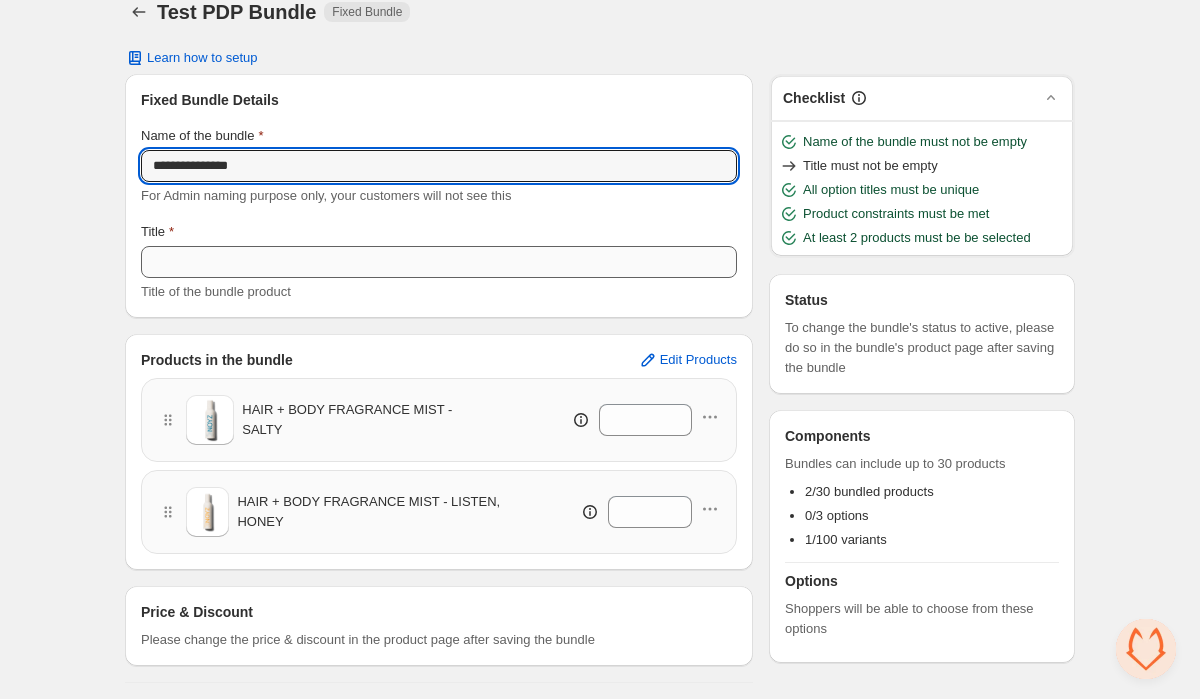 type on "**********" 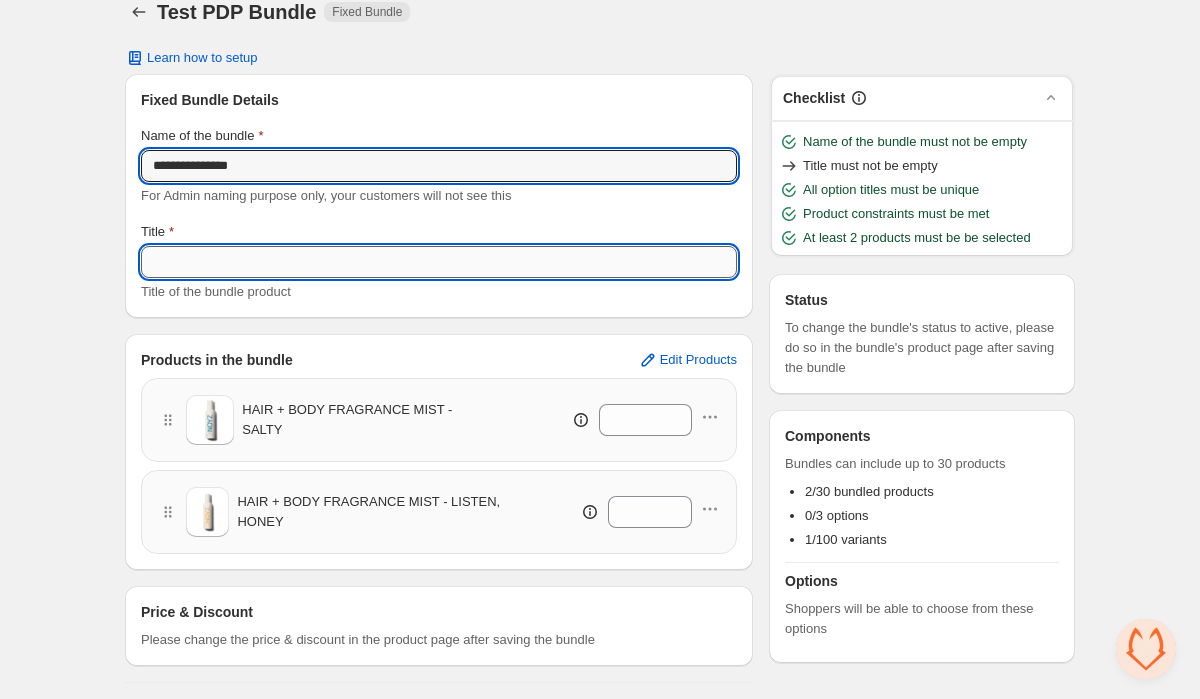 click on "Title" at bounding box center (439, 262) 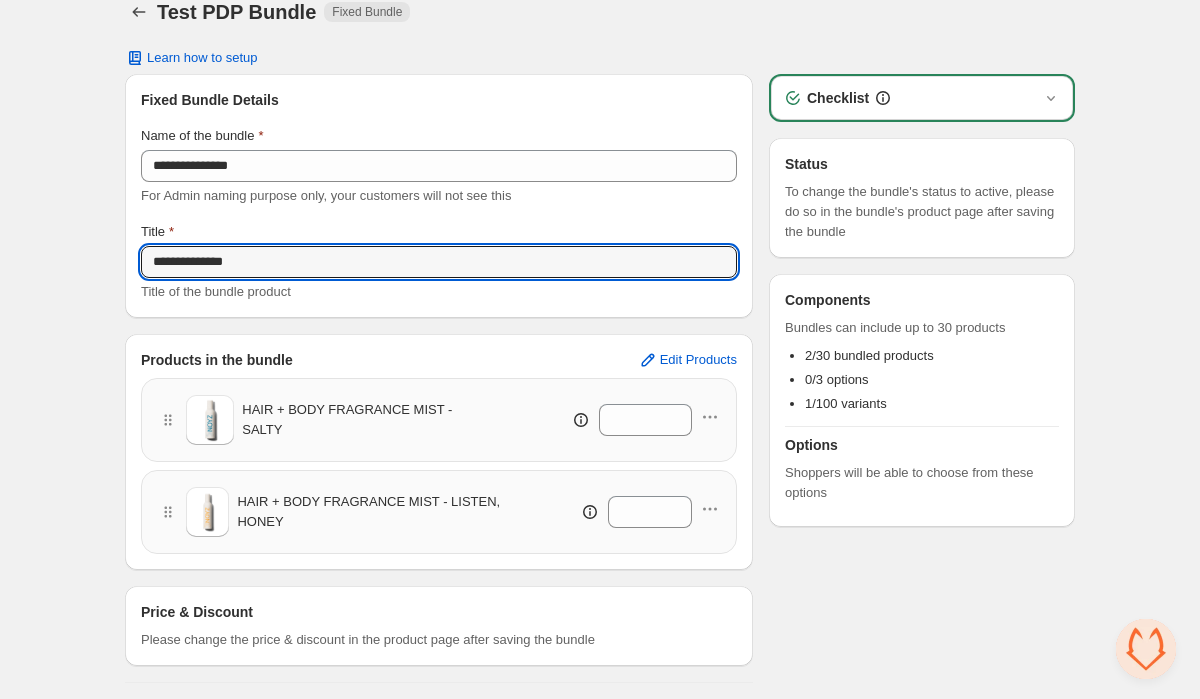 type on "**********" 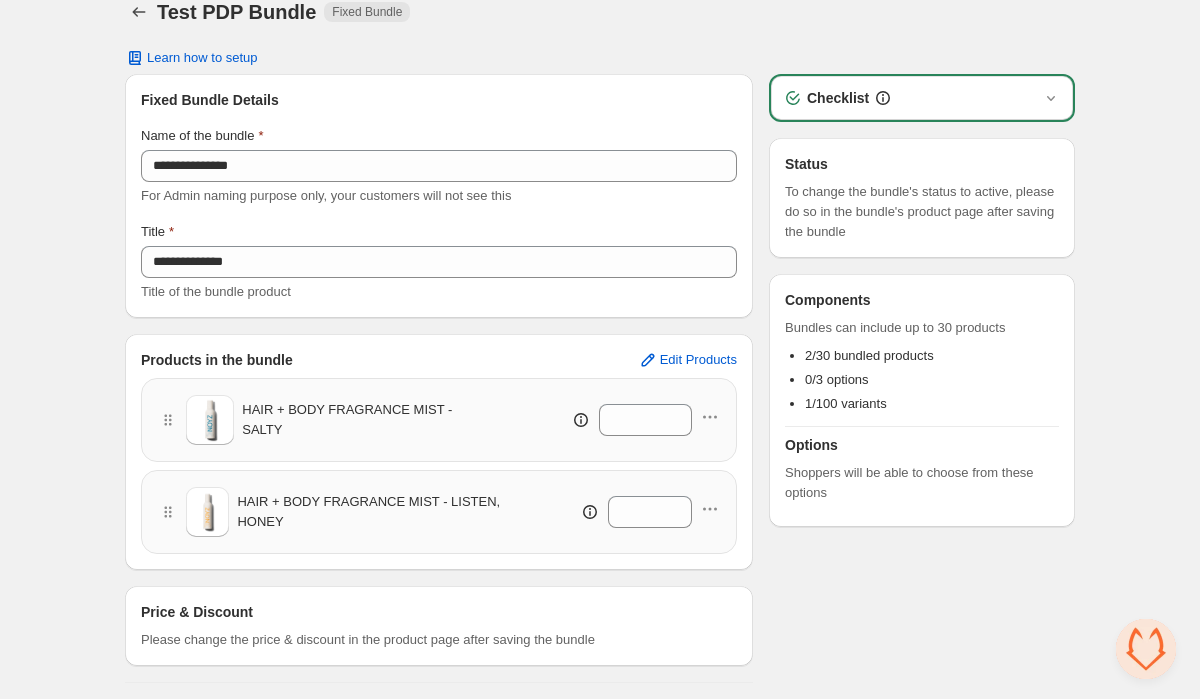 click on "**********" at bounding box center (600, 336) 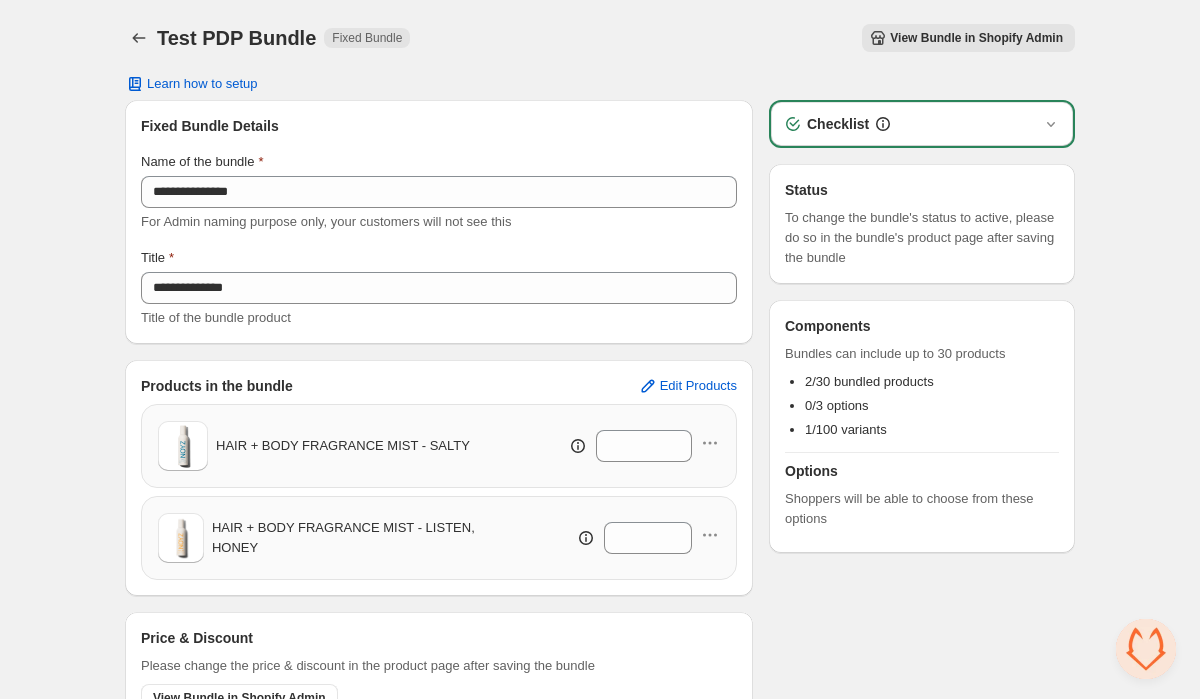 scroll, scrollTop: 90, scrollLeft: 0, axis: vertical 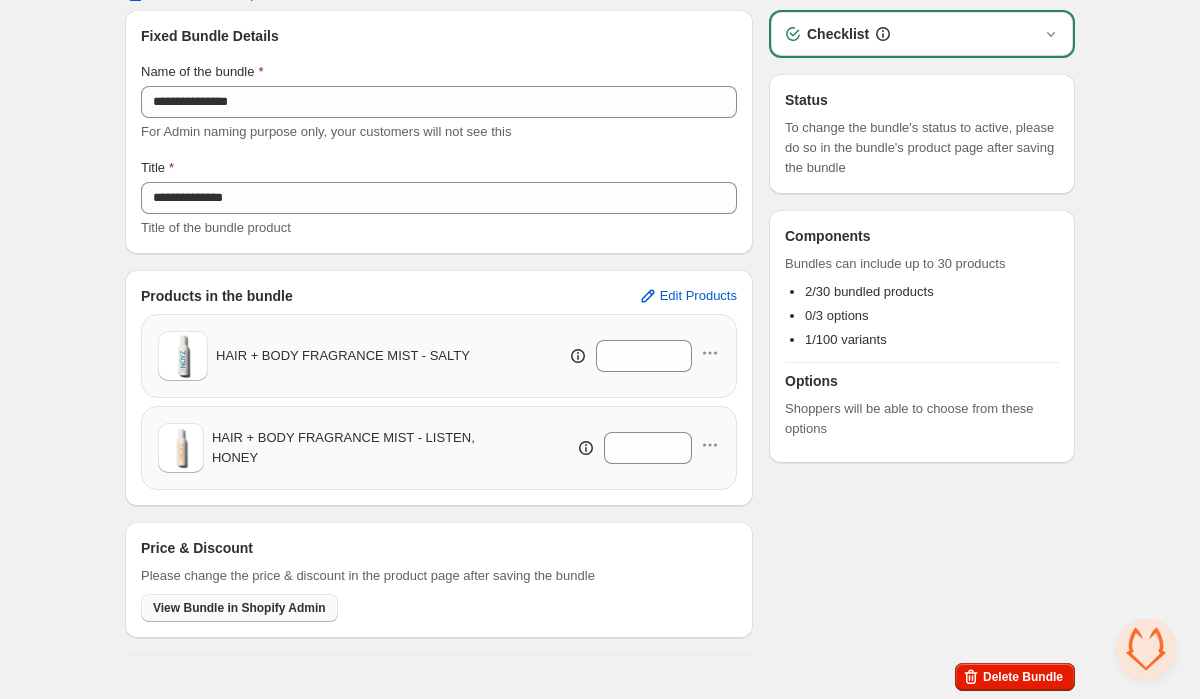 click on "View Bundle in Shopify Admin" at bounding box center (239, 608) 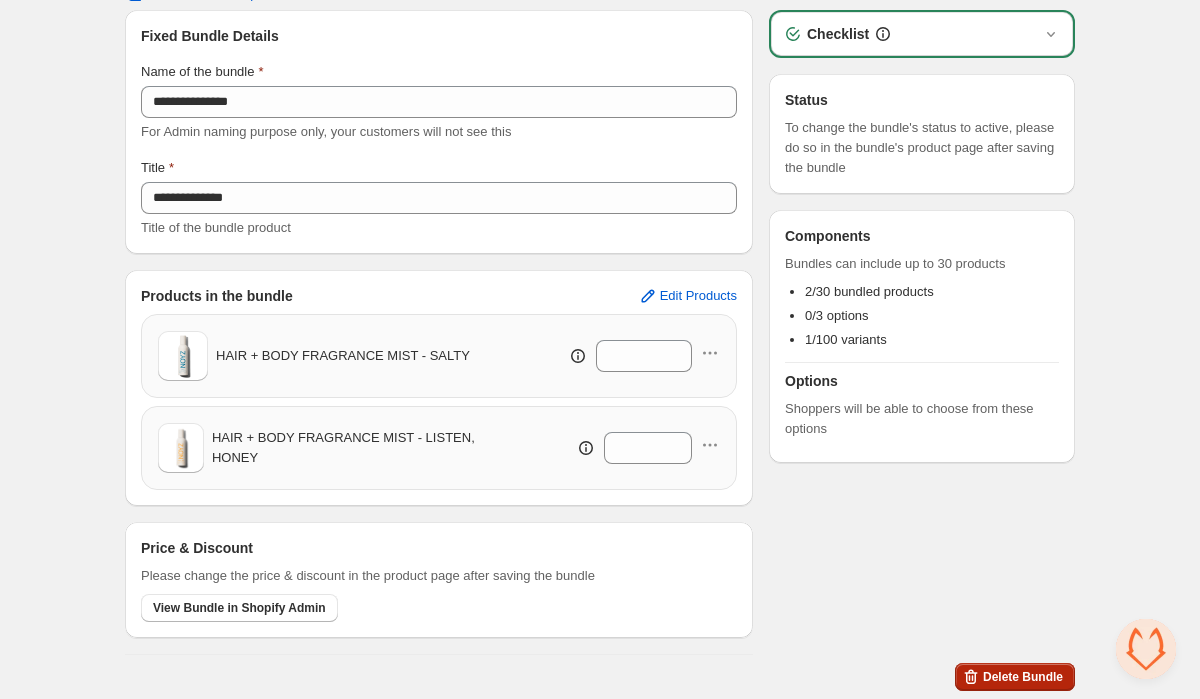 click on "Delete Bundle" at bounding box center (1023, 677) 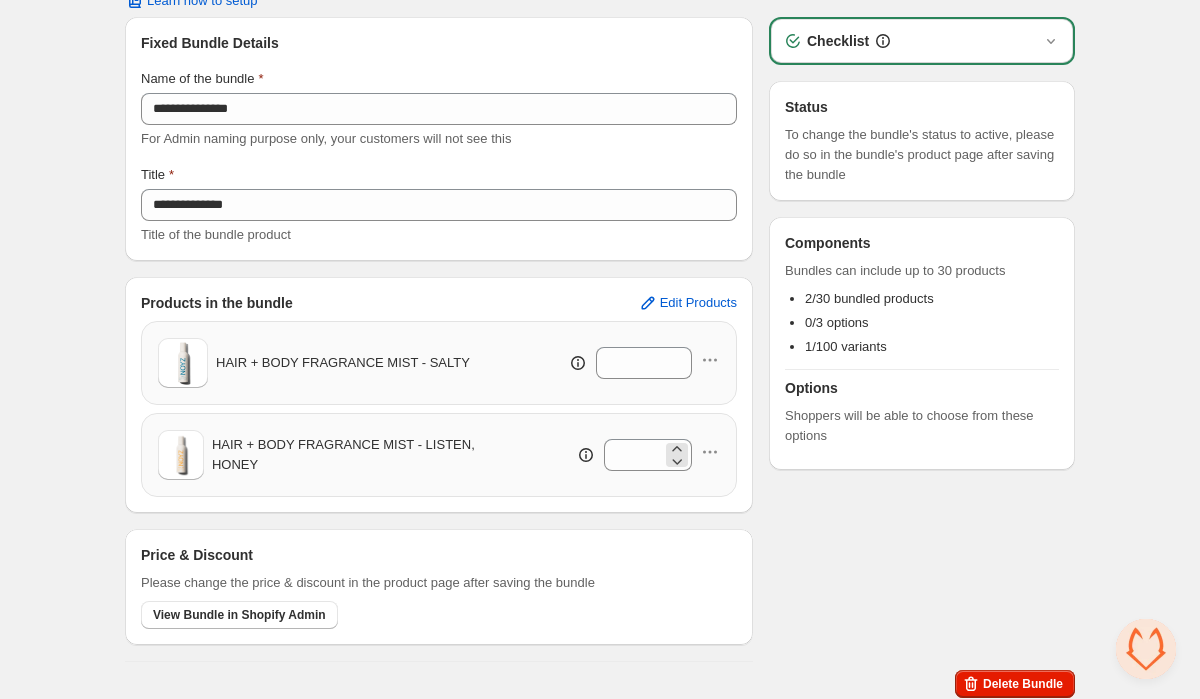 scroll, scrollTop: 90, scrollLeft: 0, axis: vertical 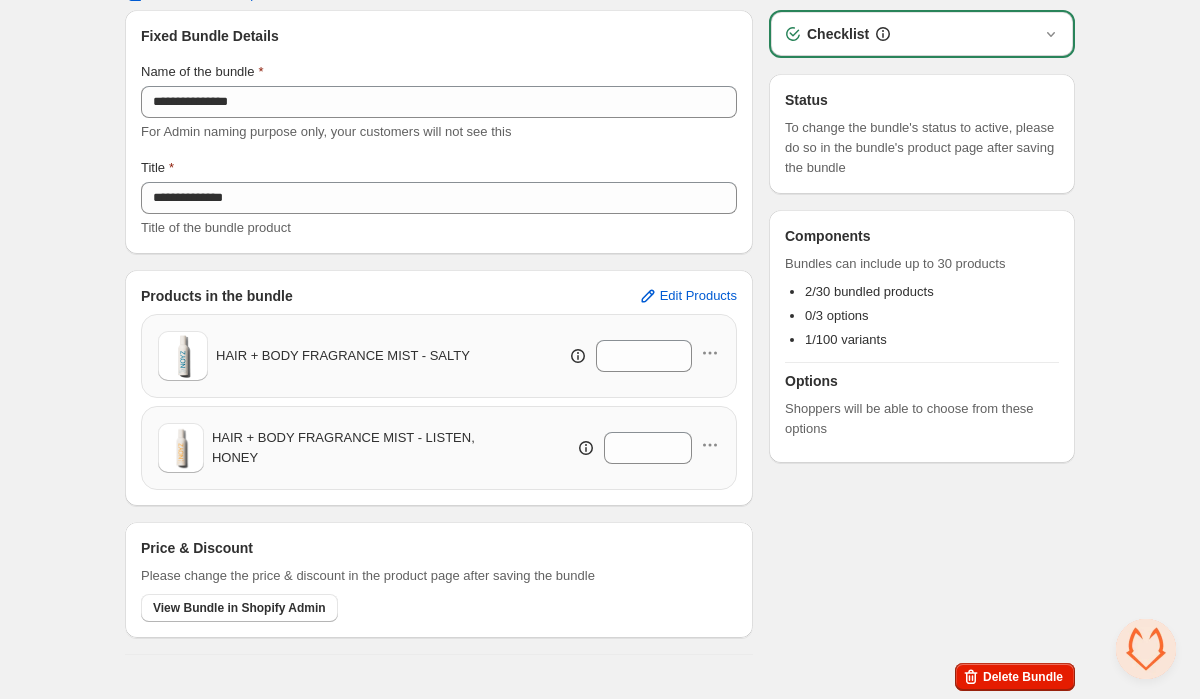 click on "**********" at bounding box center (600, 342) 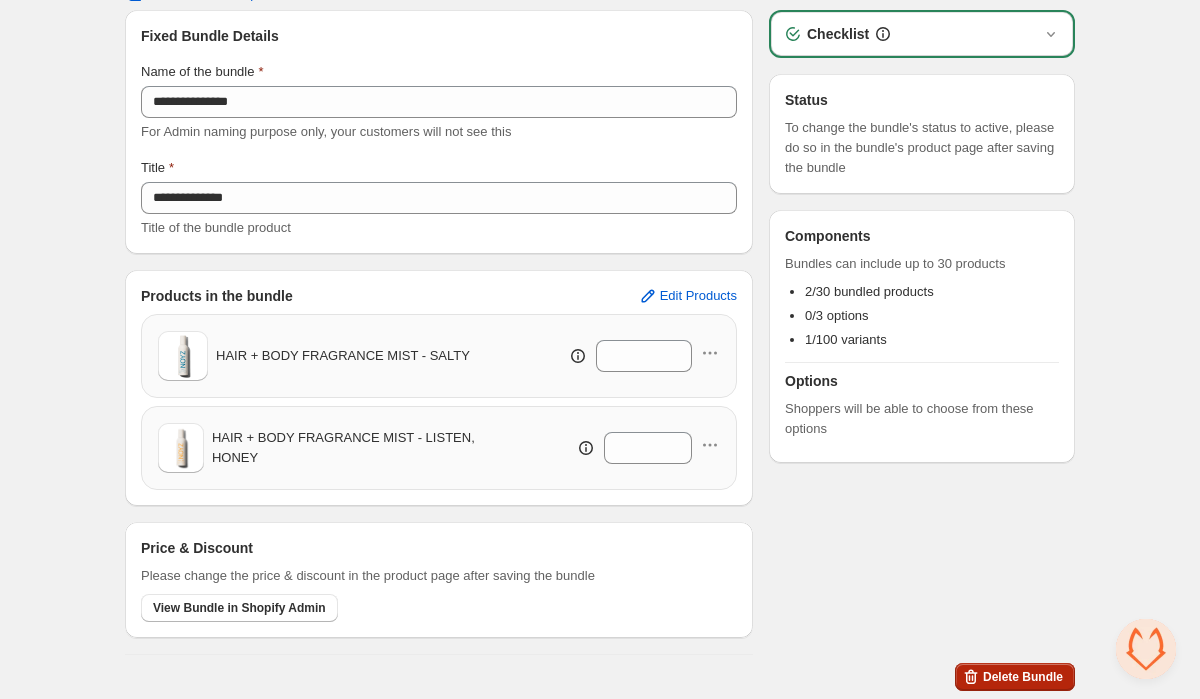 click on "Delete Bundle" at bounding box center (1023, 677) 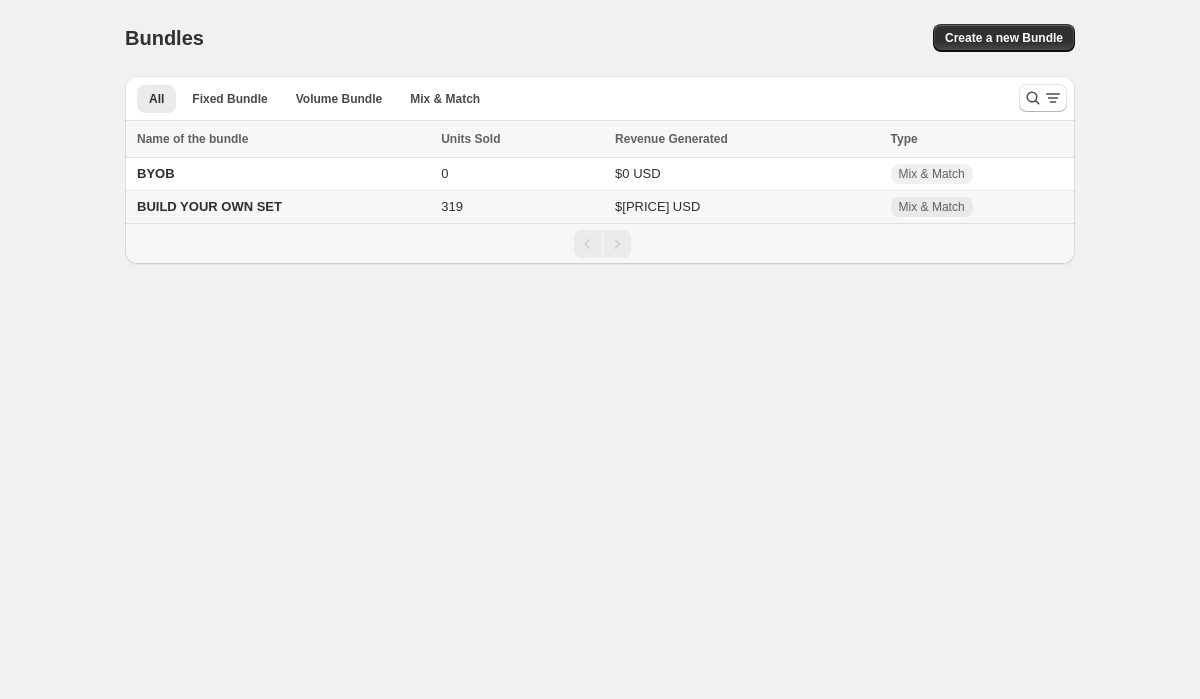 scroll, scrollTop: 0, scrollLeft: 0, axis: both 